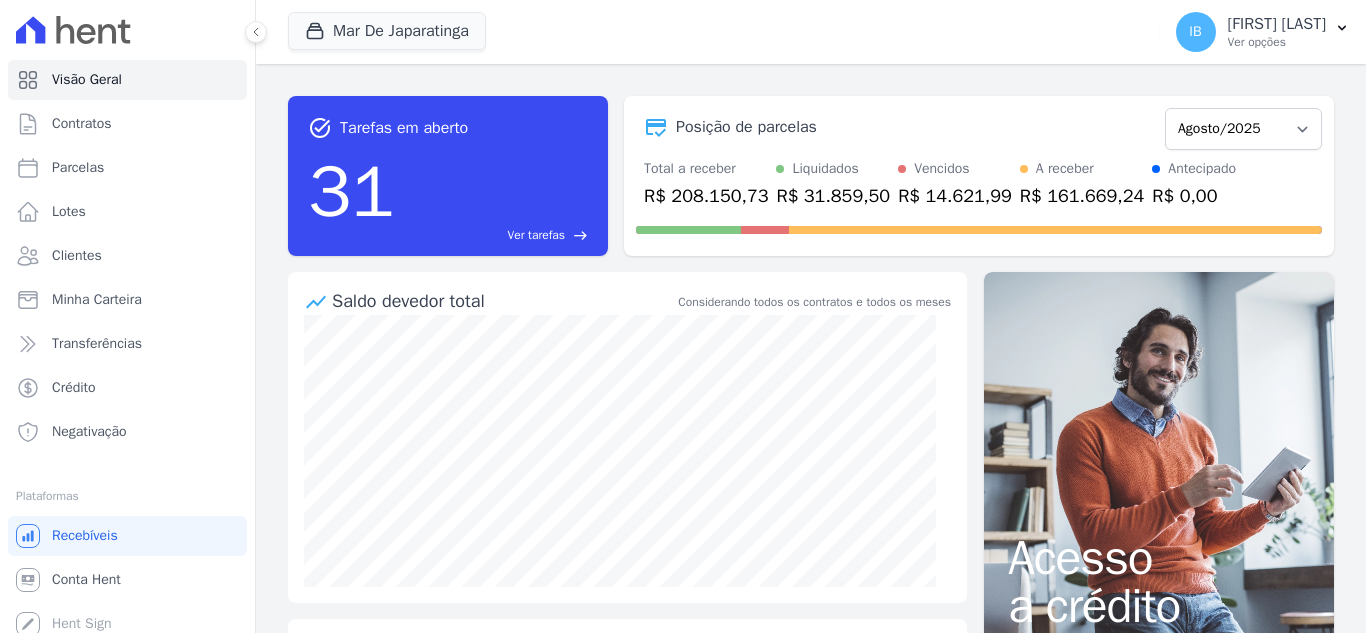 scroll, scrollTop: 0, scrollLeft: 0, axis: both 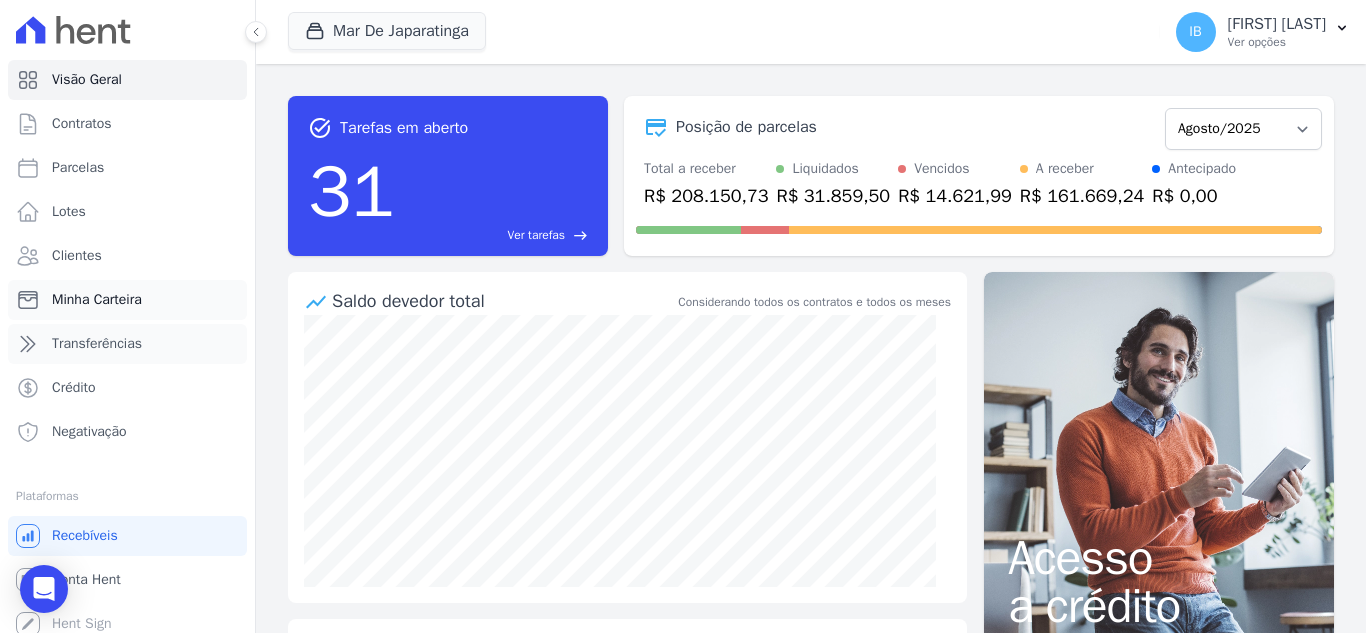 drag, startPoint x: 95, startPoint y: 333, endPoint x: 122, endPoint y: 319, distance: 30.413813 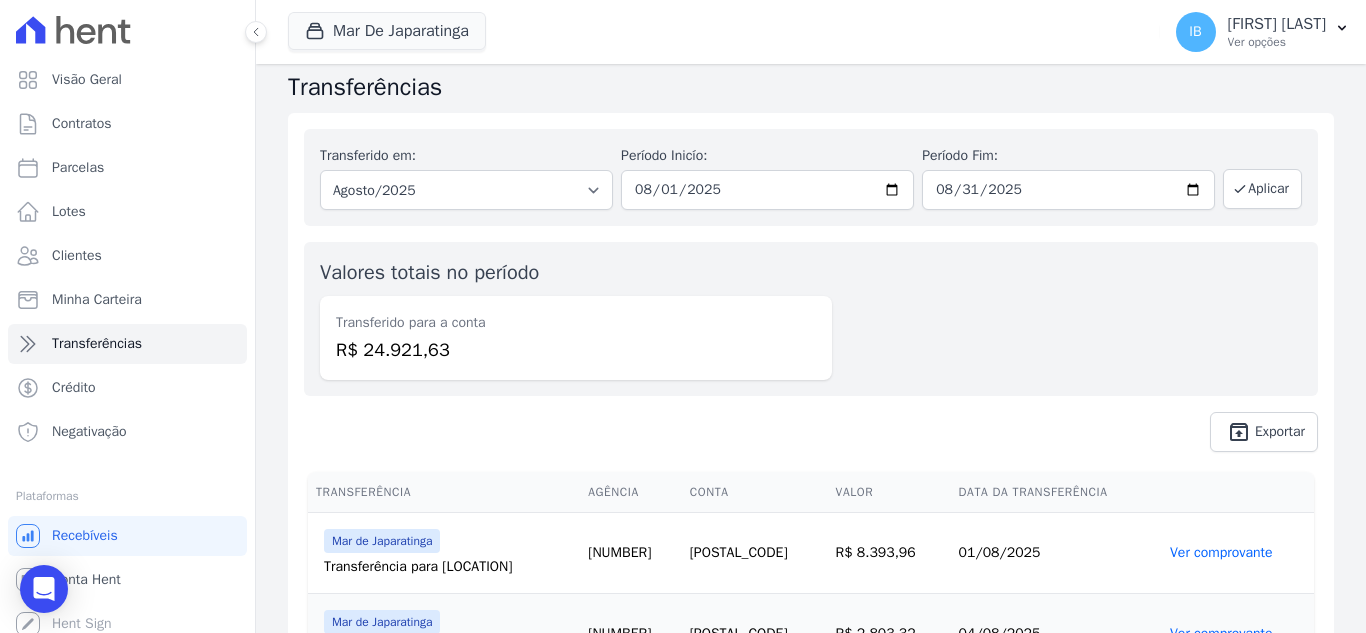 scroll, scrollTop: 0, scrollLeft: 0, axis: both 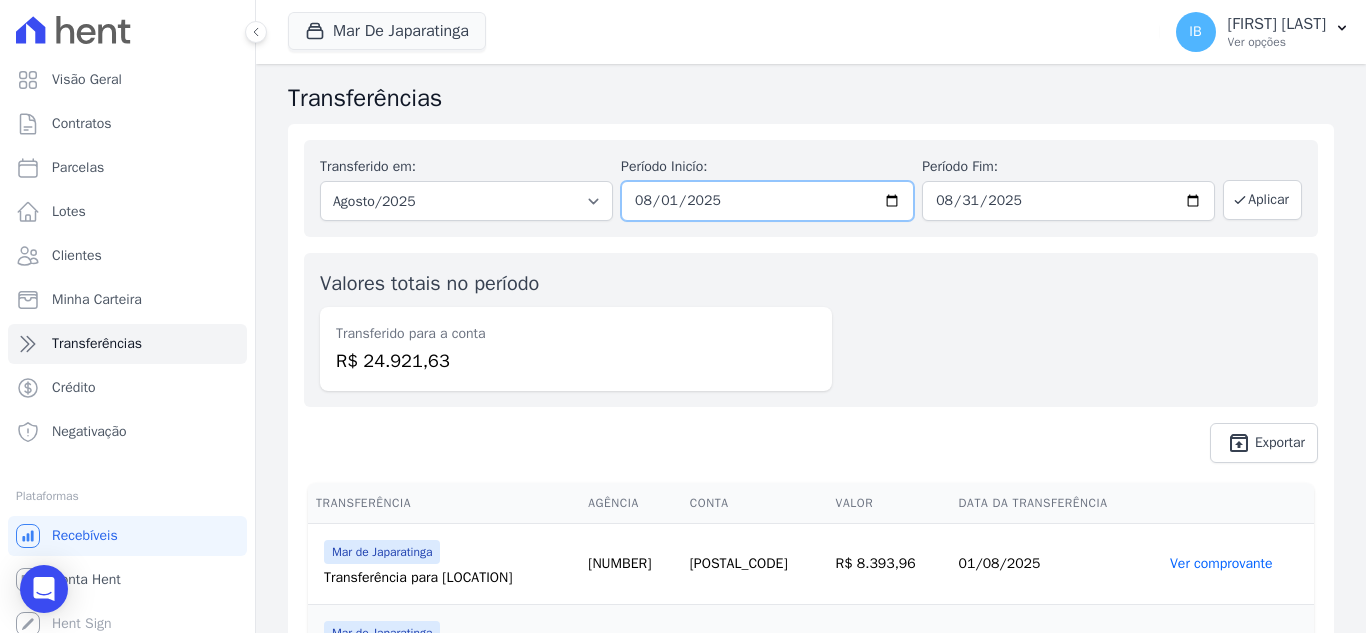 click on "2025-08-01" at bounding box center (767, 201) 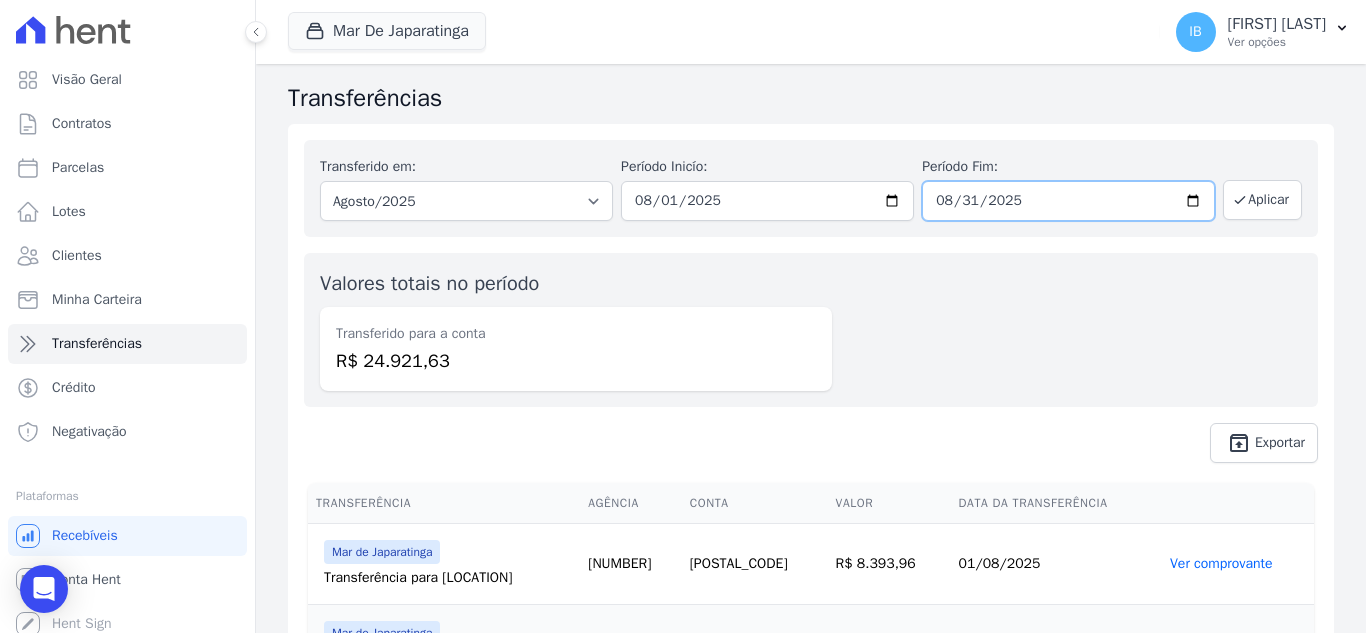 click on "2025-08-31" at bounding box center [1068, 201] 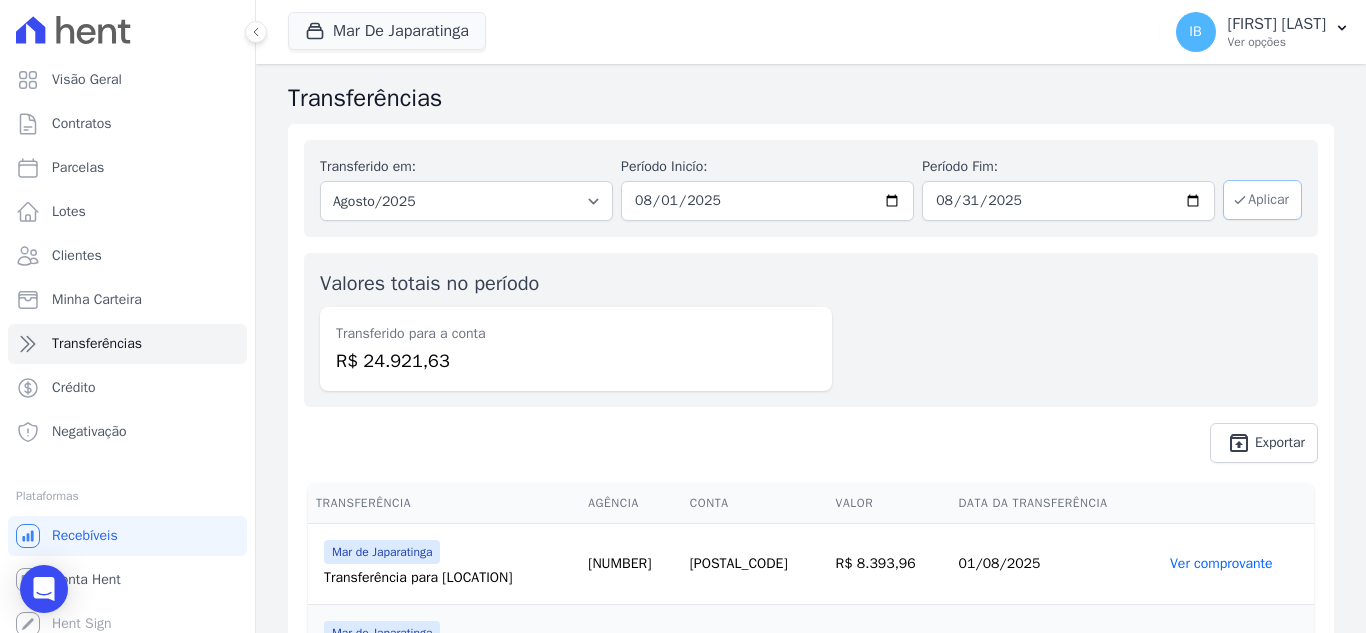 click on "Aplicar" at bounding box center [1262, 200] 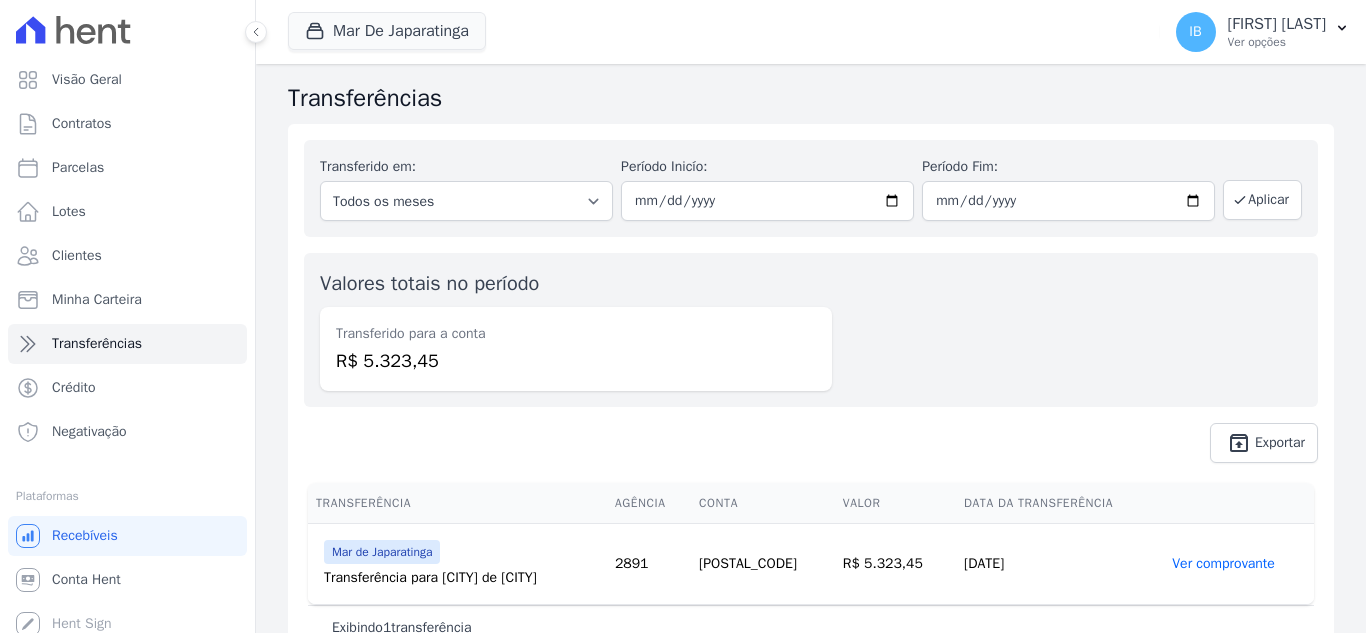 scroll, scrollTop: 0, scrollLeft: 0, axis: both 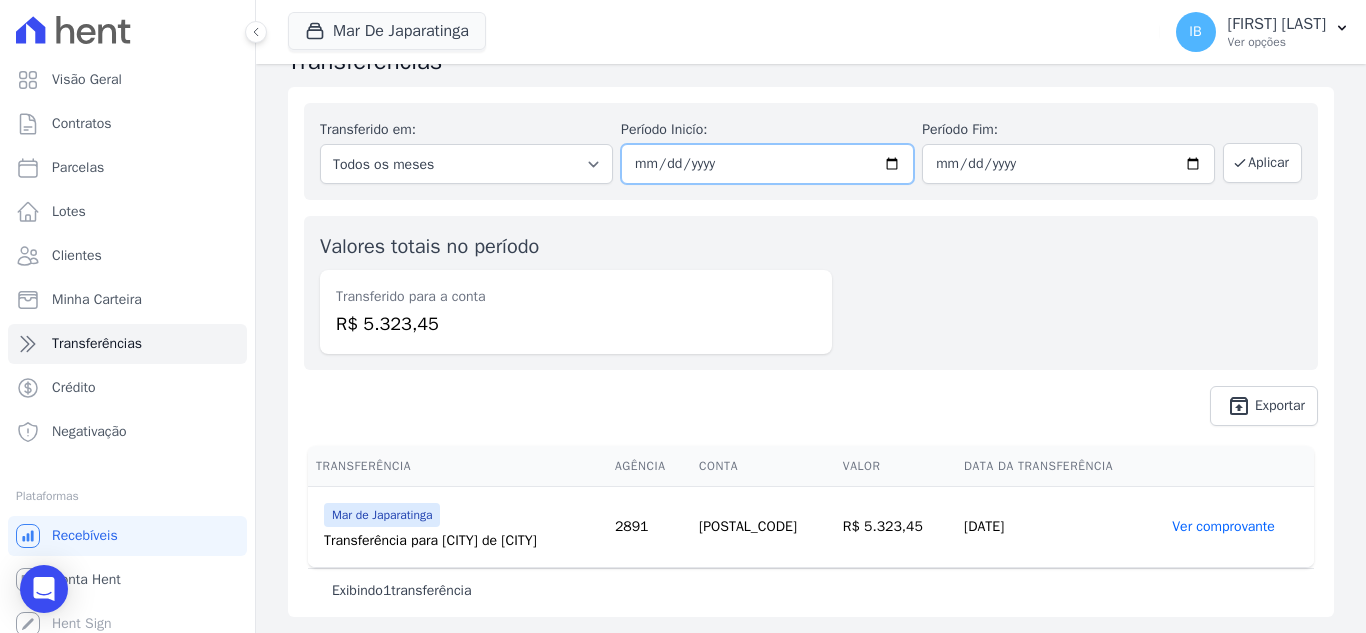 click on "[DATE]" at bounding box center (767, 164) 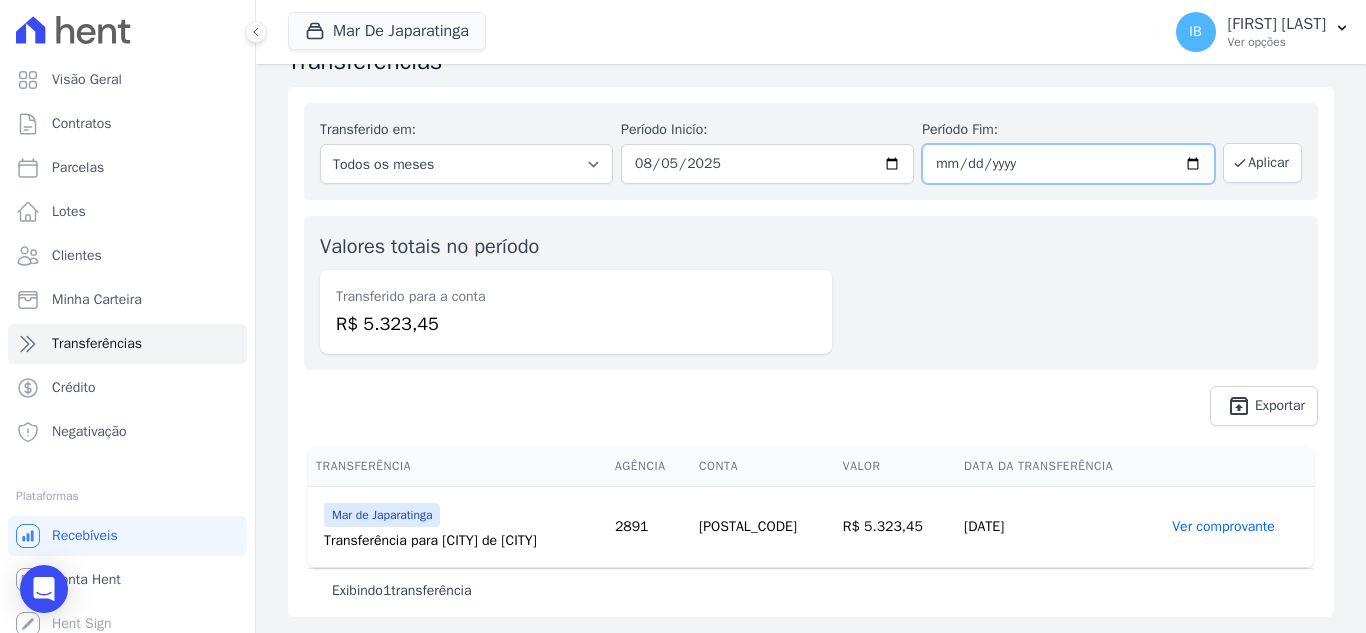 click on "[DATE]" at bounding box center [1068, 164] 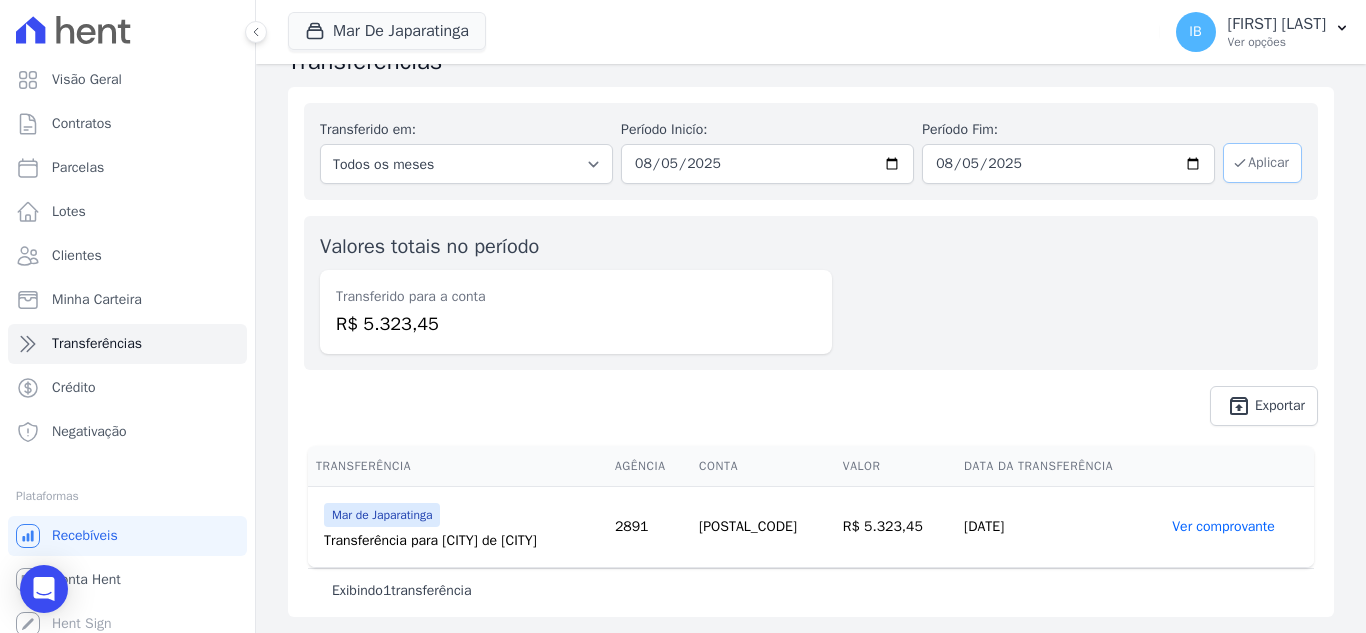 click on "Aplicar" at bounding box center (1262, 163) 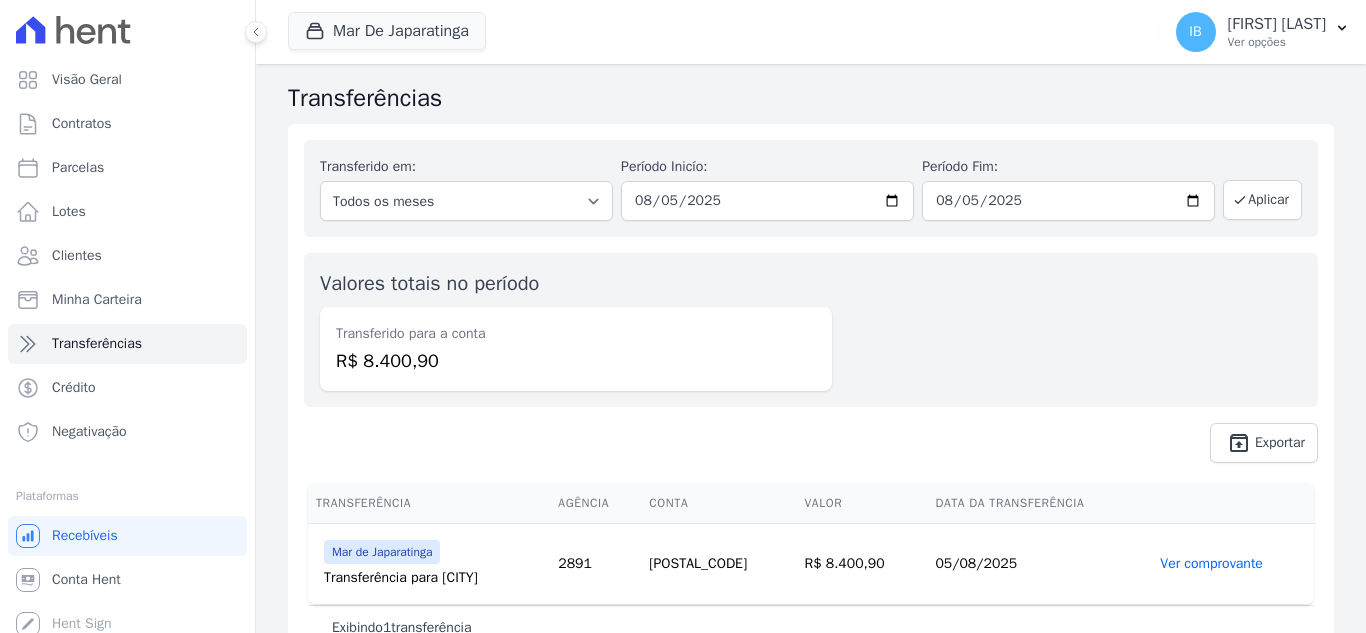 scroll, scrollTop: 0, scrollLeft: 0, axis: both 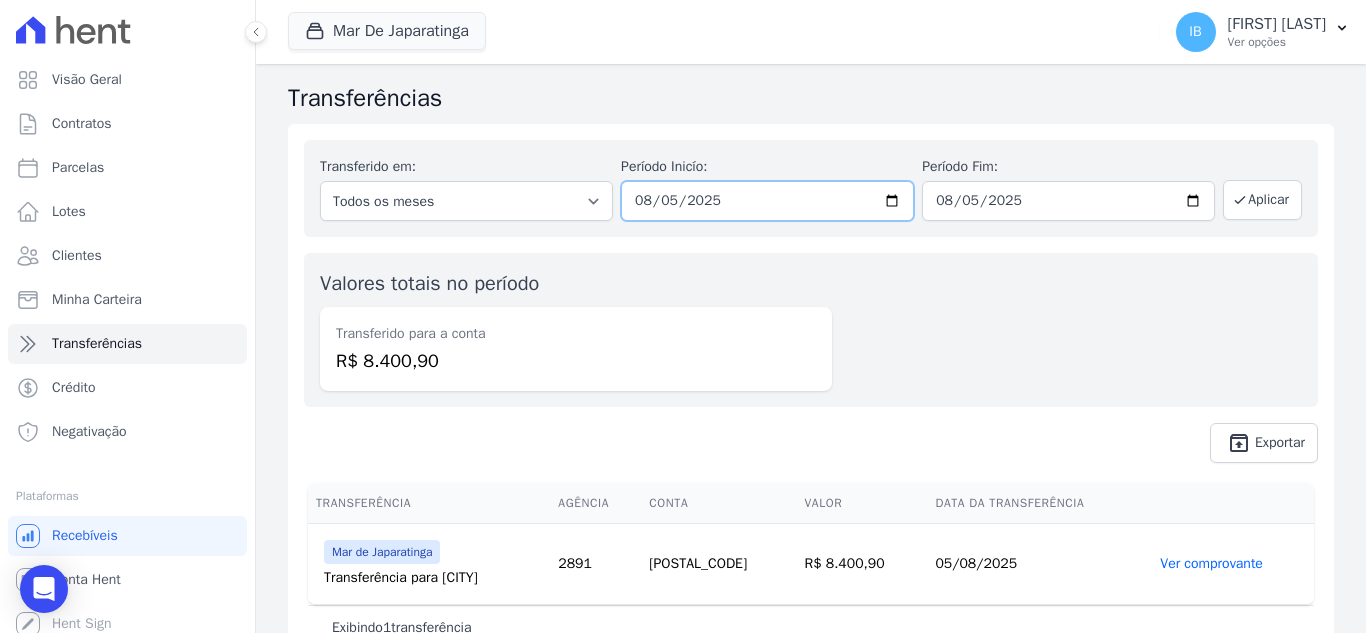 click on "2025-08-05" at bounding box center [767, 201] 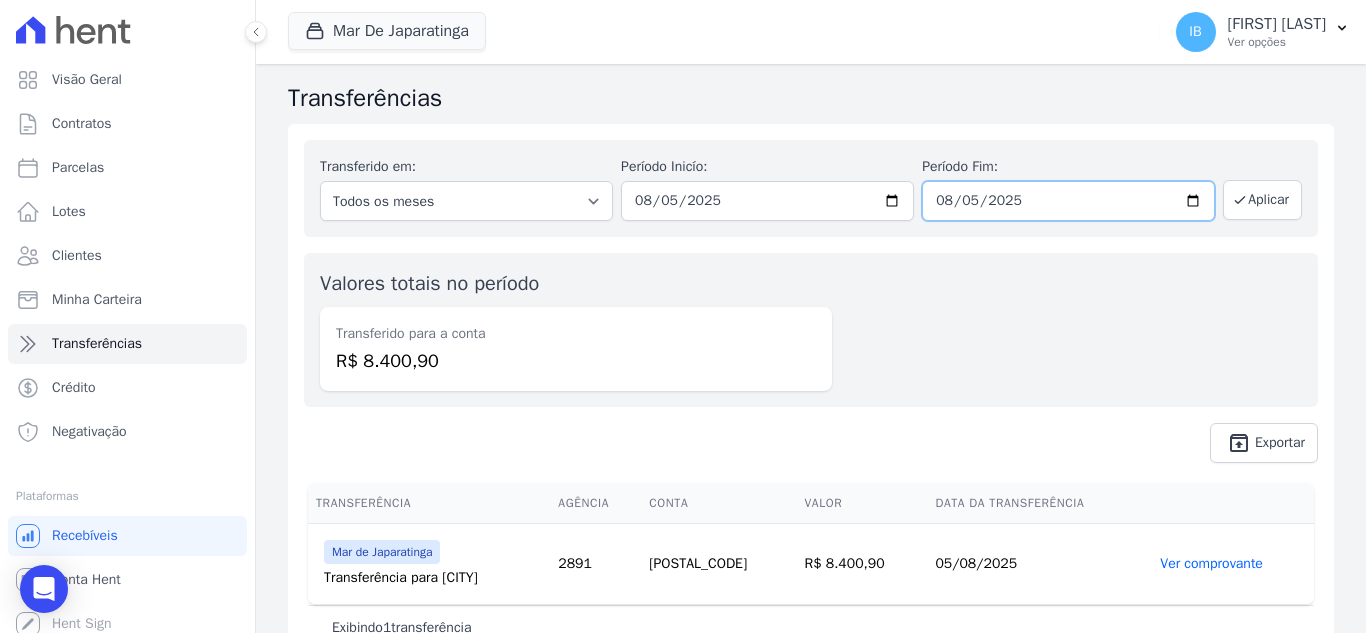 click on "2025-08-05" at bounding box center (1068, 201) 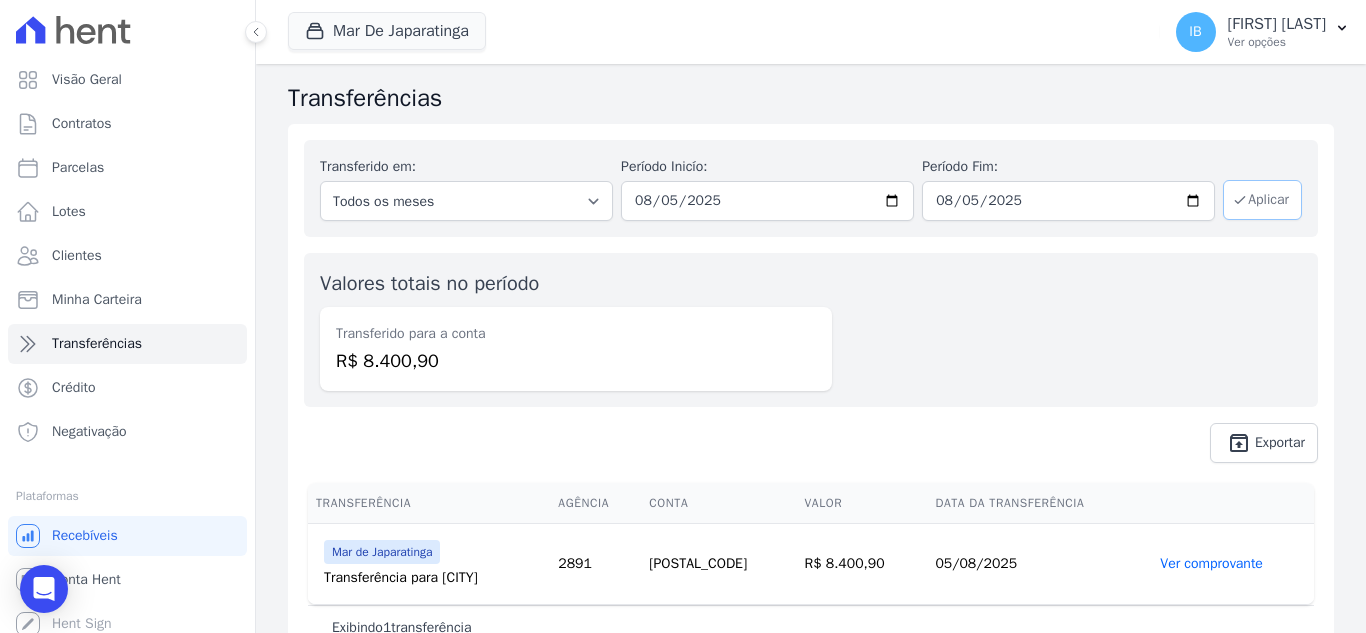 drag, startPoint x: 1251, startPoint y: 200, endPoint x: 1200, endPoint y: 200, distance: 51 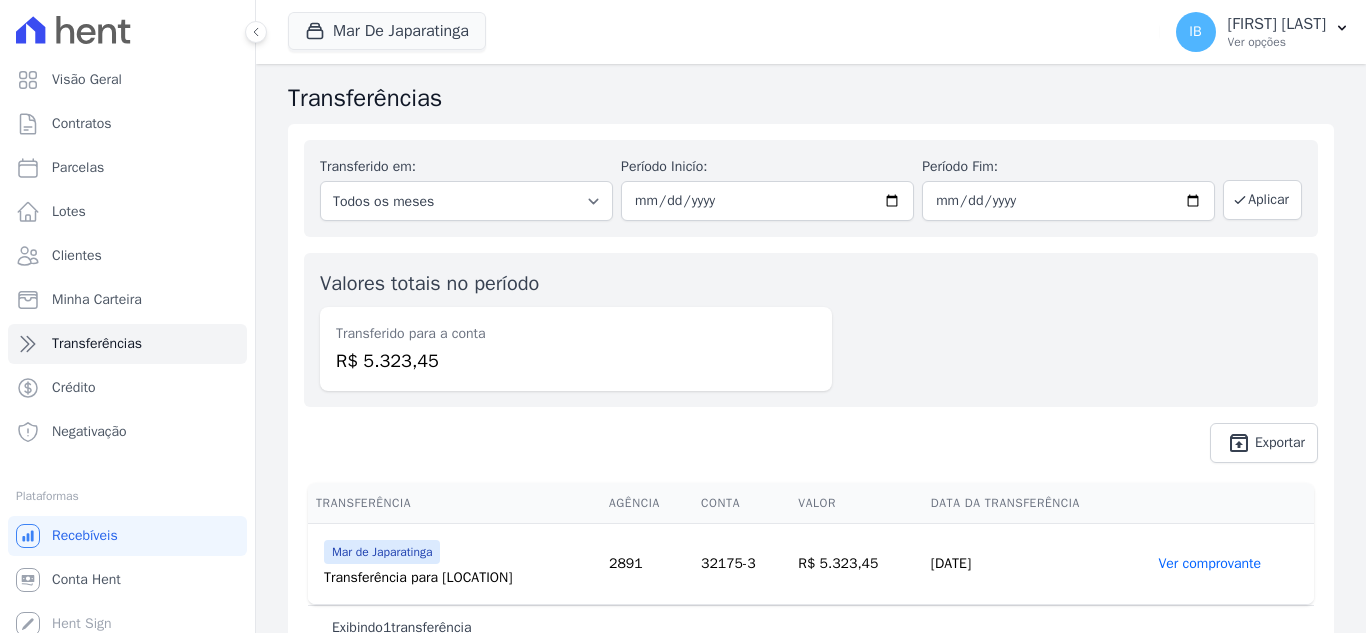 scroll, scrollTop: 0, scrollLeft: 0, axis: both 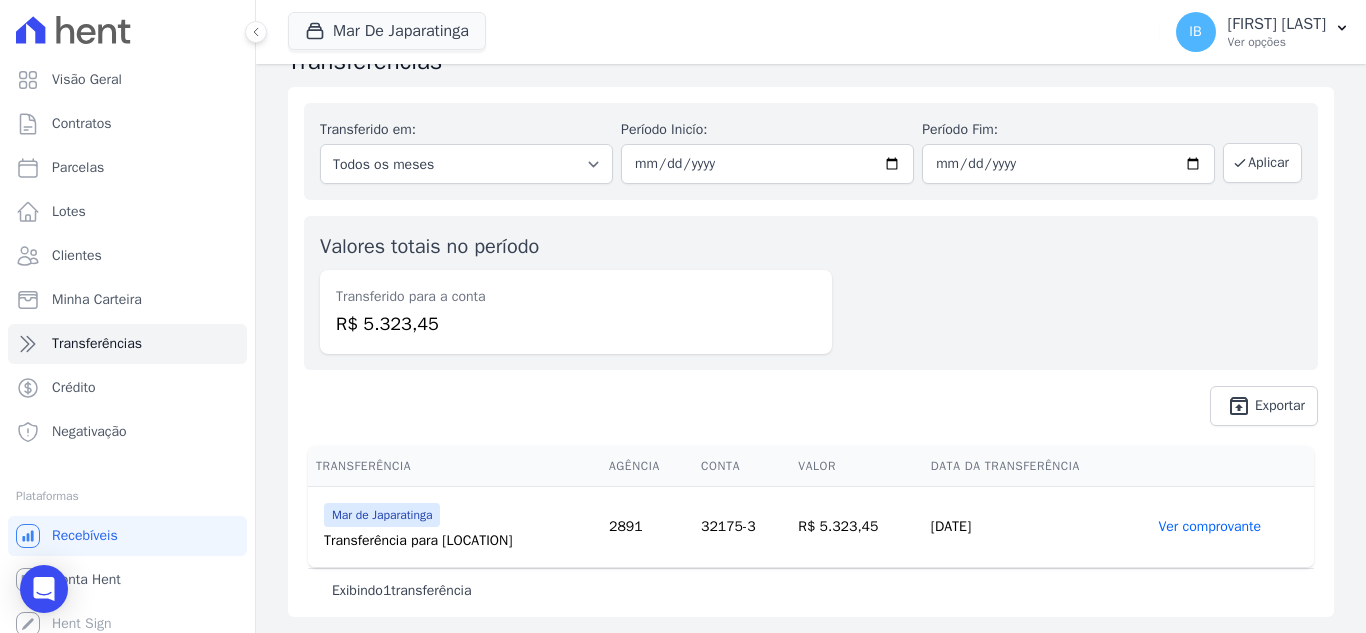 click on "Ver comprovante" at bounding box center (1209, 526) 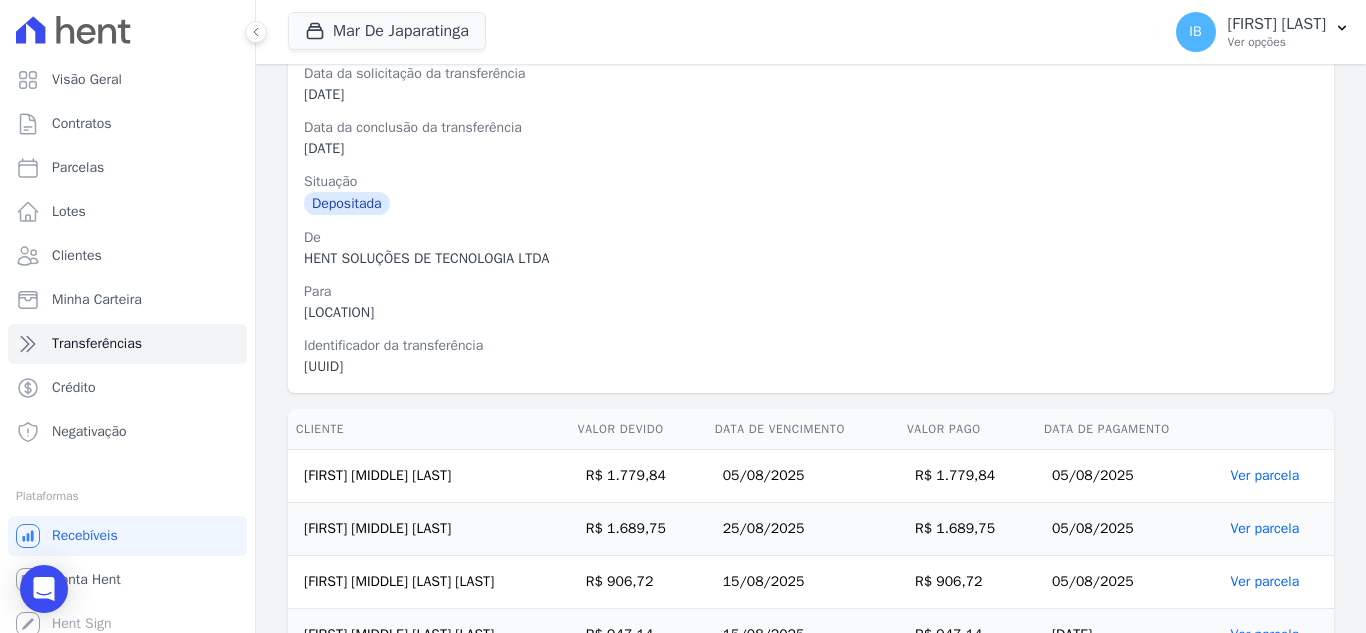 scroll, scrollTop: 0, scrollLeft: 0, axis: both 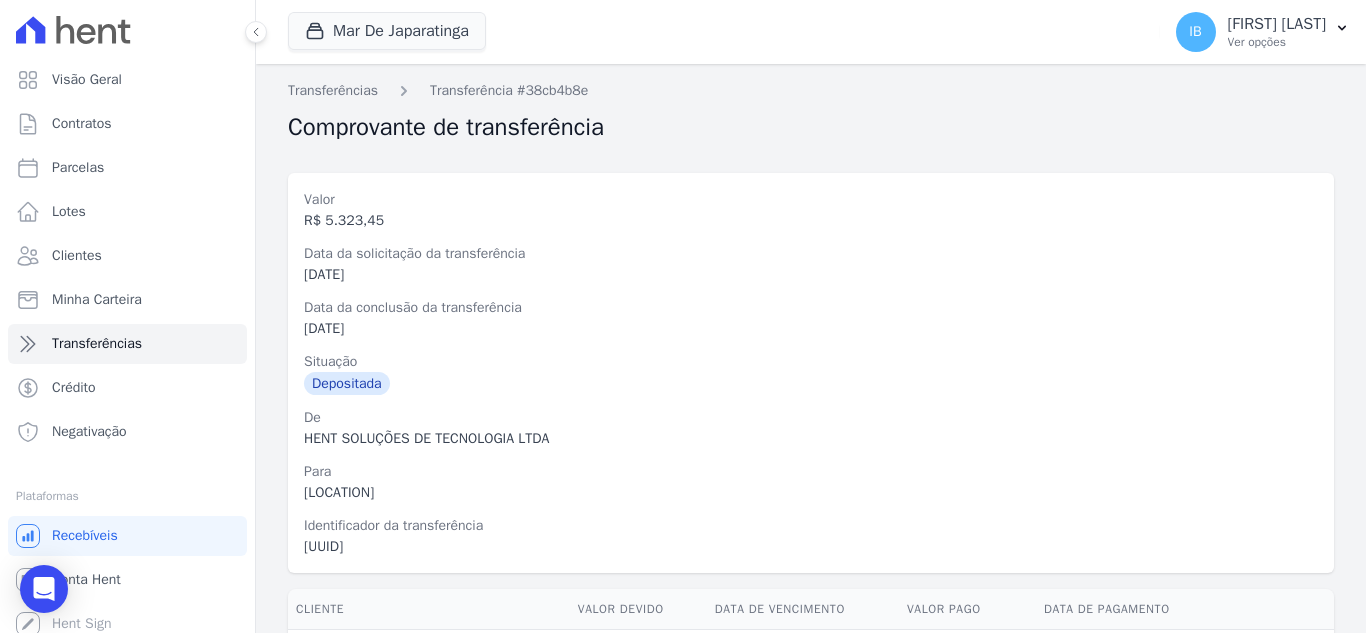 click on "Valor
R$ 5.323,45
Data da solicitação da transferência
[DATE]
Data da conclusão da transferência
[DATE]
Situação
Depositada
De
HENT SOLUÇÕES DE TECNOLOGIA LTDA
Para
[LOCATION]
Identificador da transferência
[UUID]" at bounding box center (811, 373) 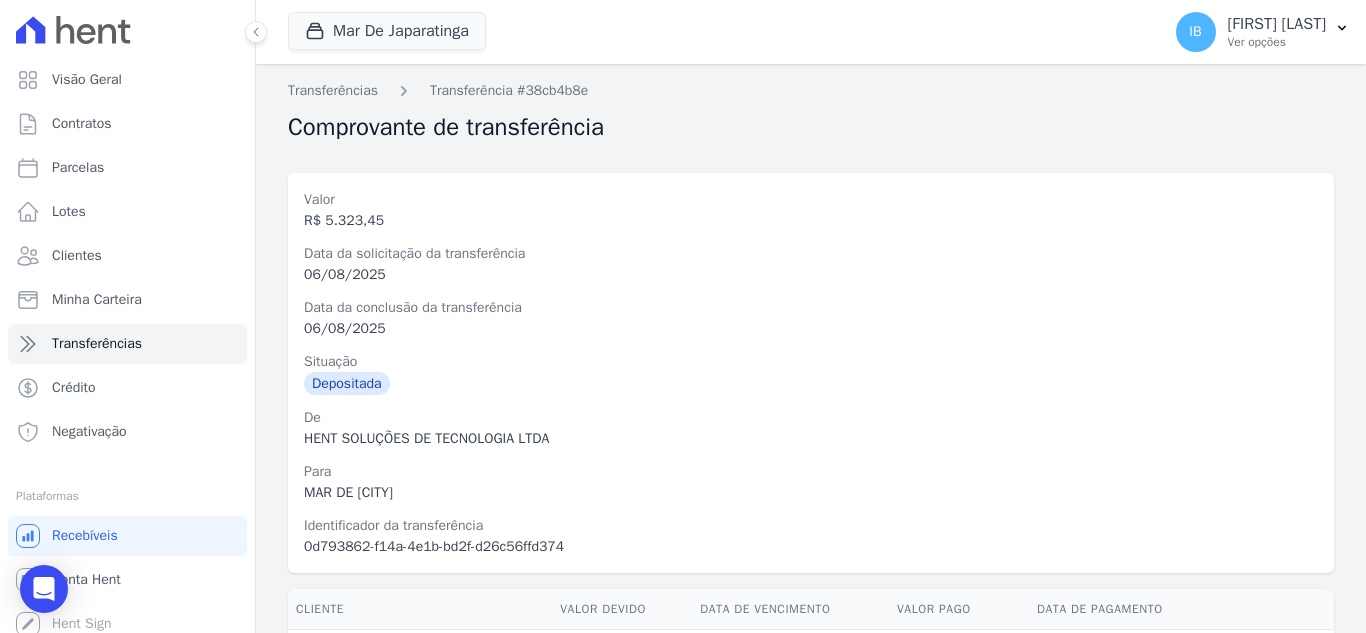 scroll, scrollTop: 0, scrollLeft: 0, axis: both 